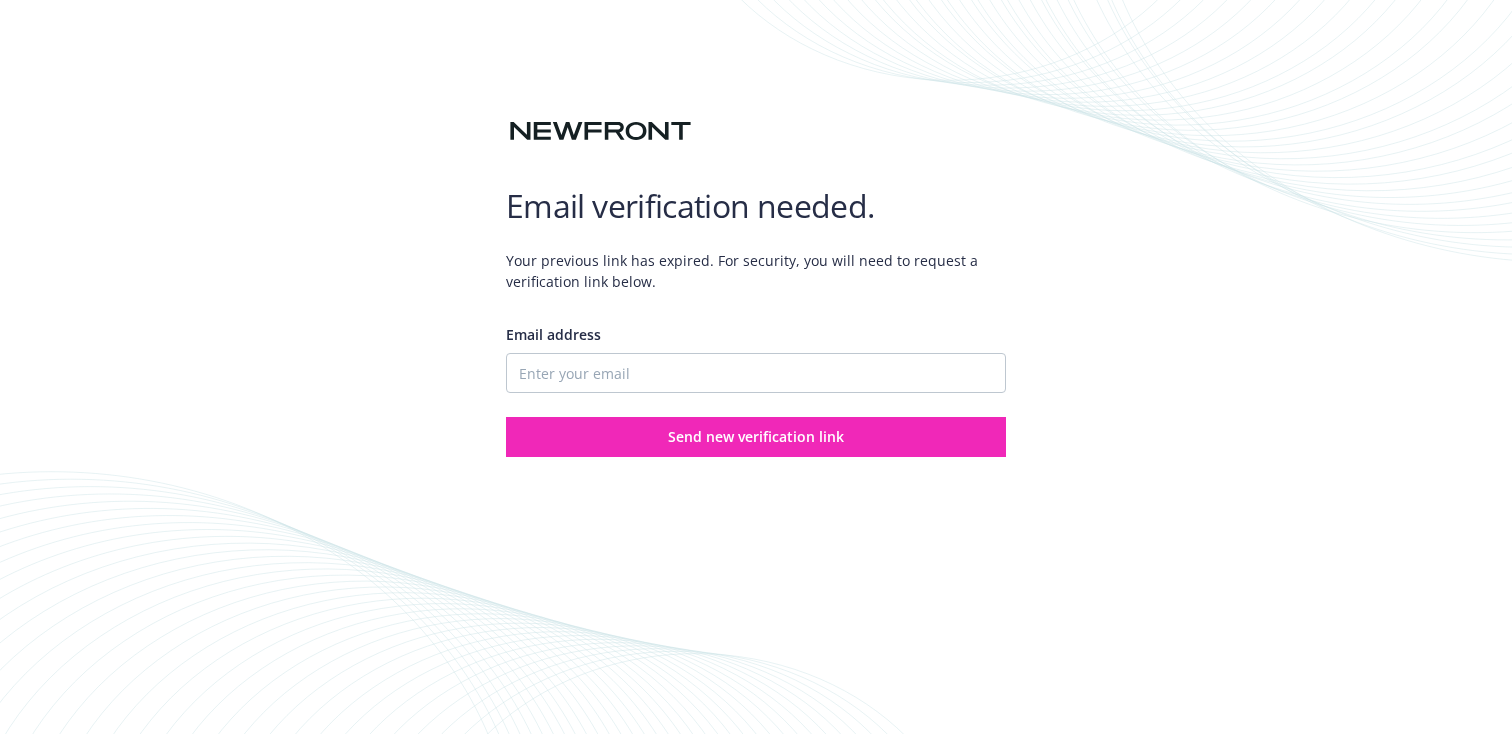 scroll, scrollTop: 0, scrollLeft: 0, axis: both 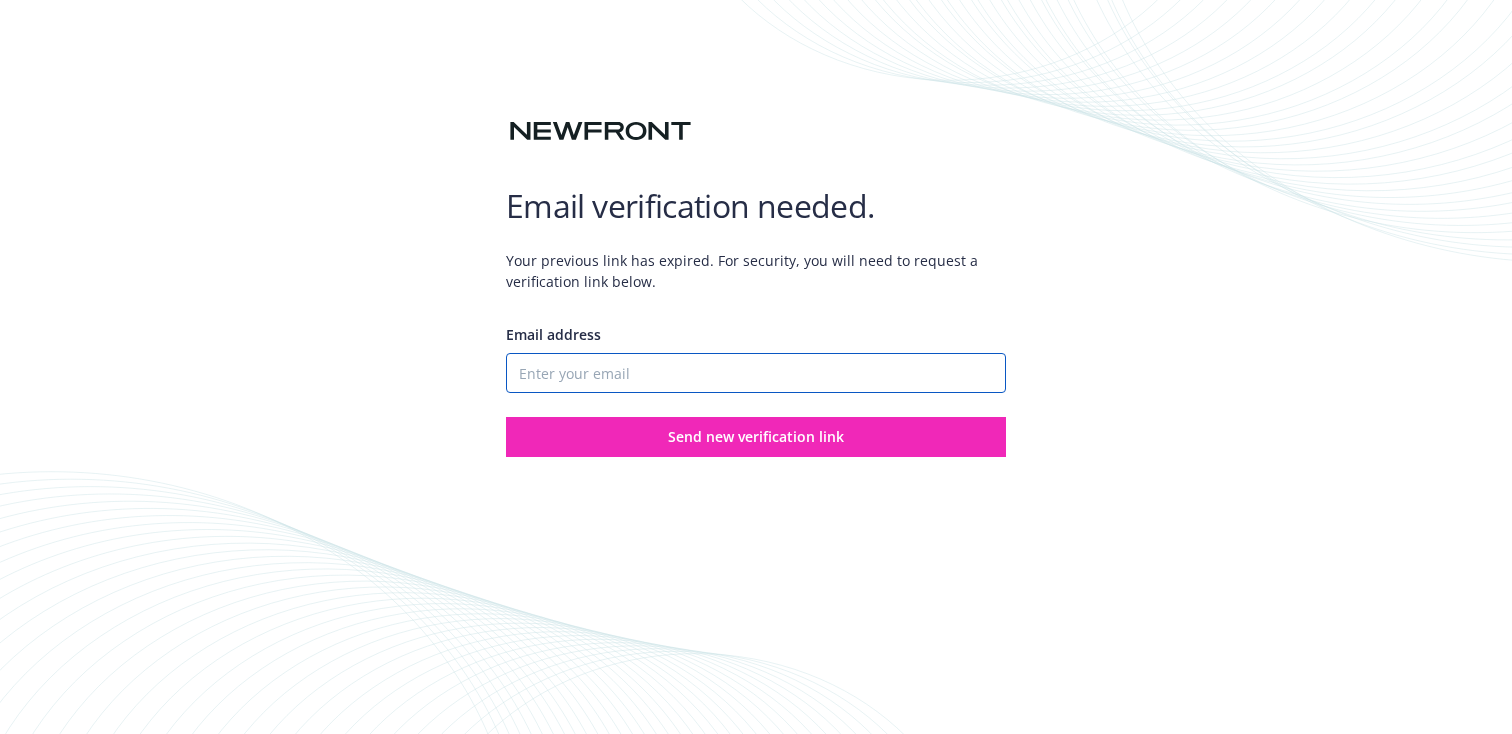 click on "Email address" at bounding box center [756, 373] 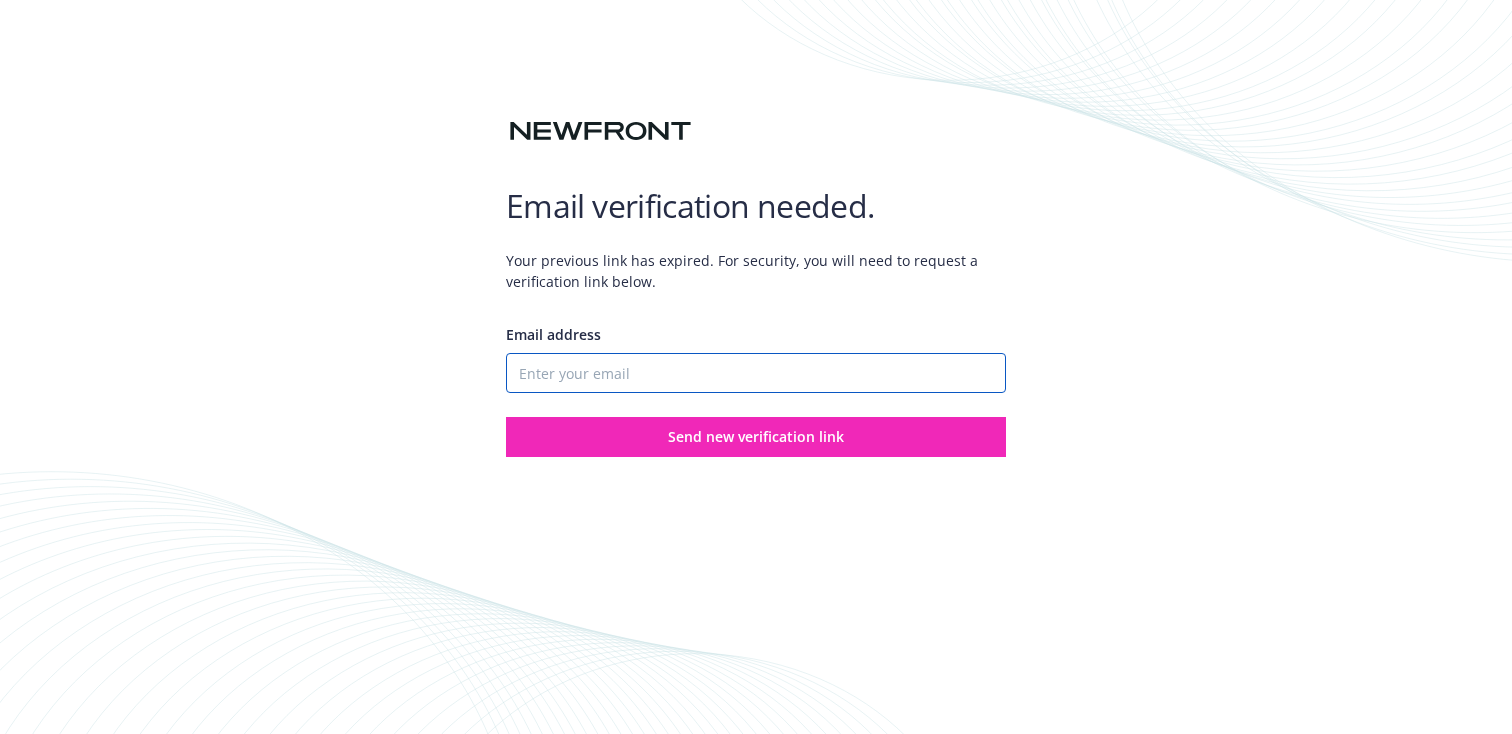 type on "[USERNAME]@example.com" 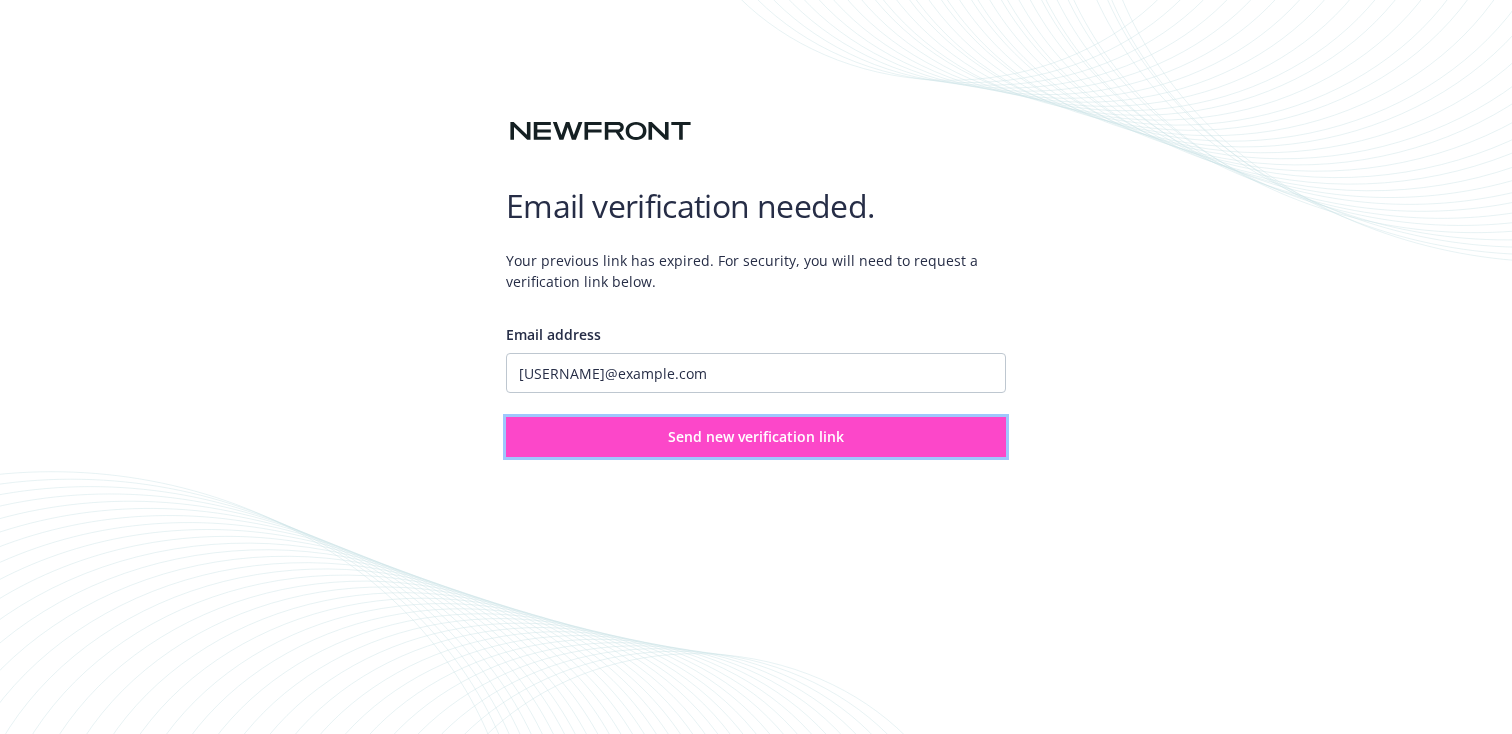 click on "Send new verification link" at bounding box center [756, 436] 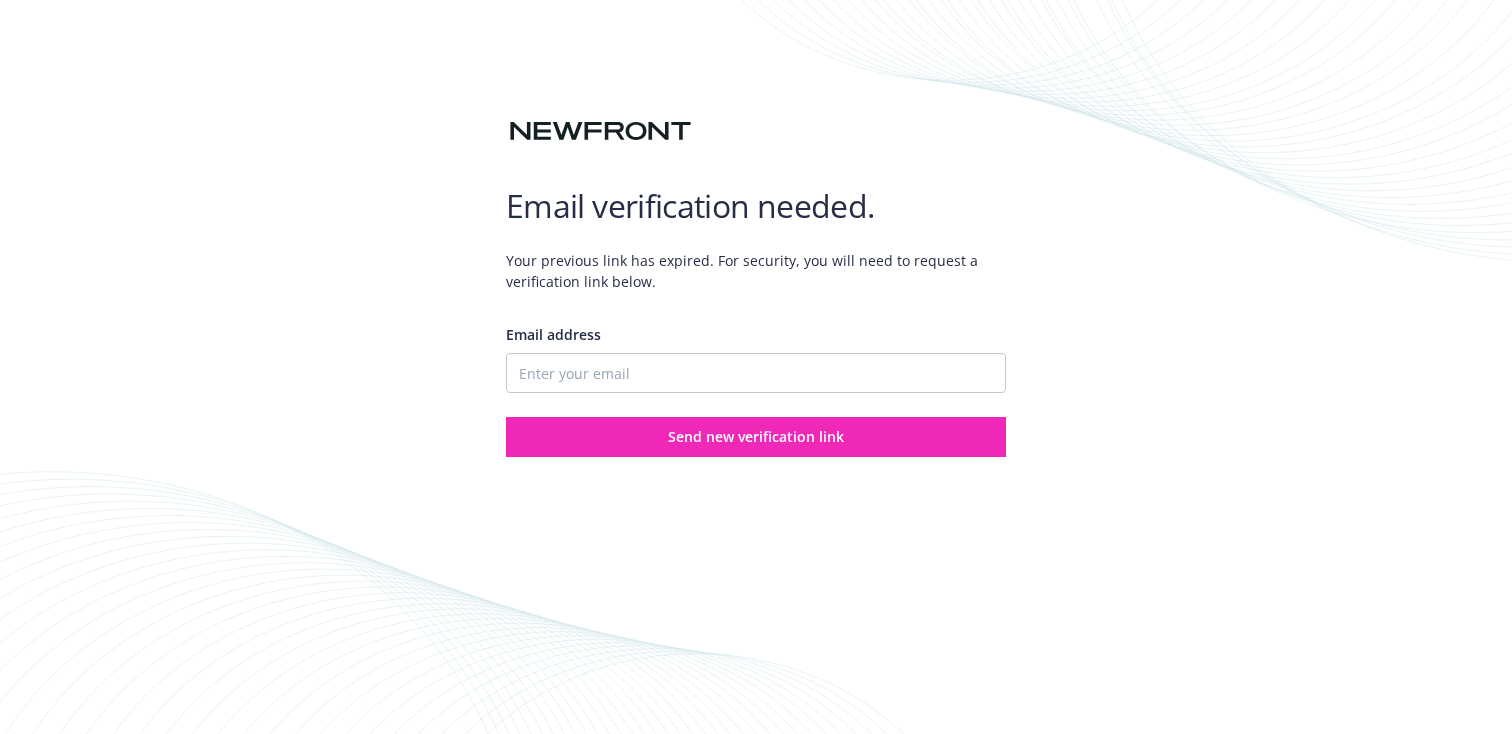 scroll, scrollTop: 0, scrollLeft: 0, axis: both 